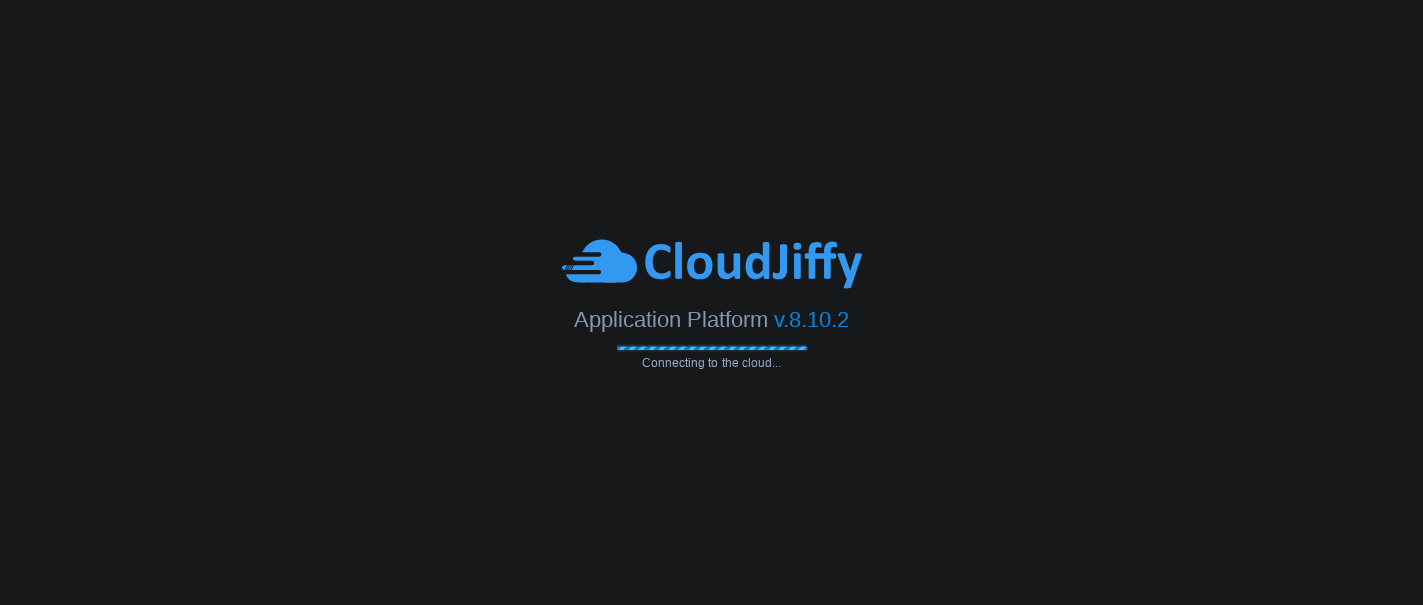 scroll, scrollTop: 0, scrollLeft: 0, axis: both 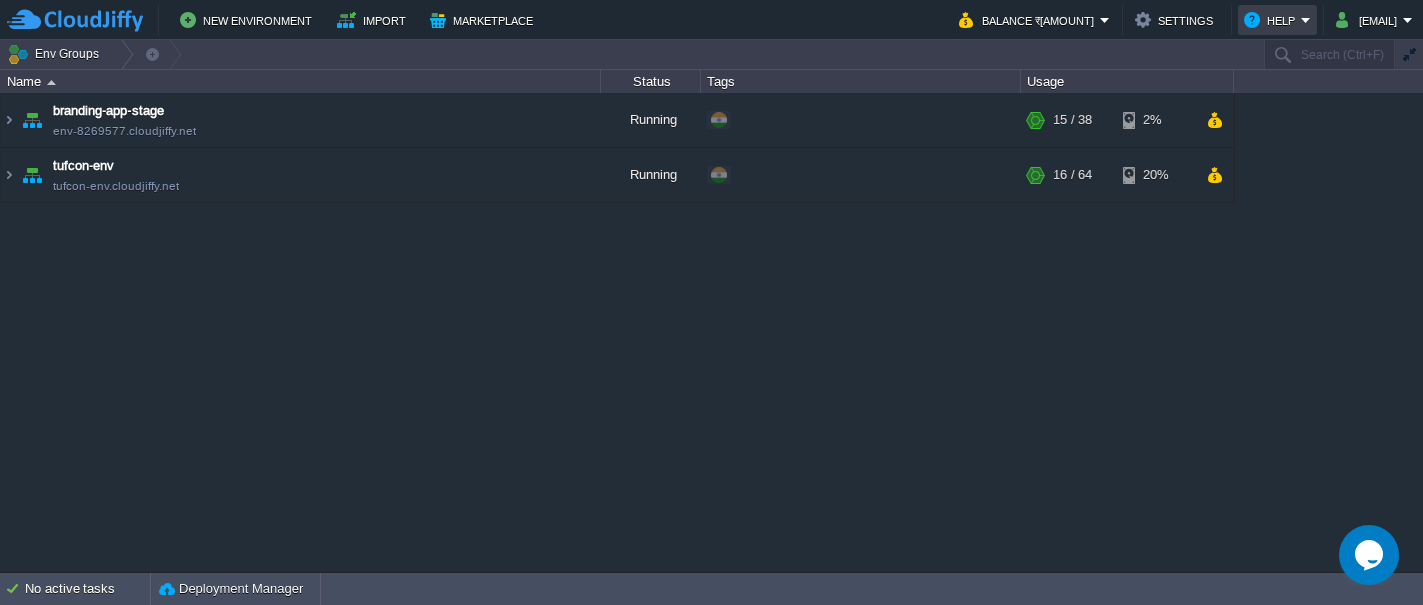 click on "Help" at bounding box center (1272, 20) 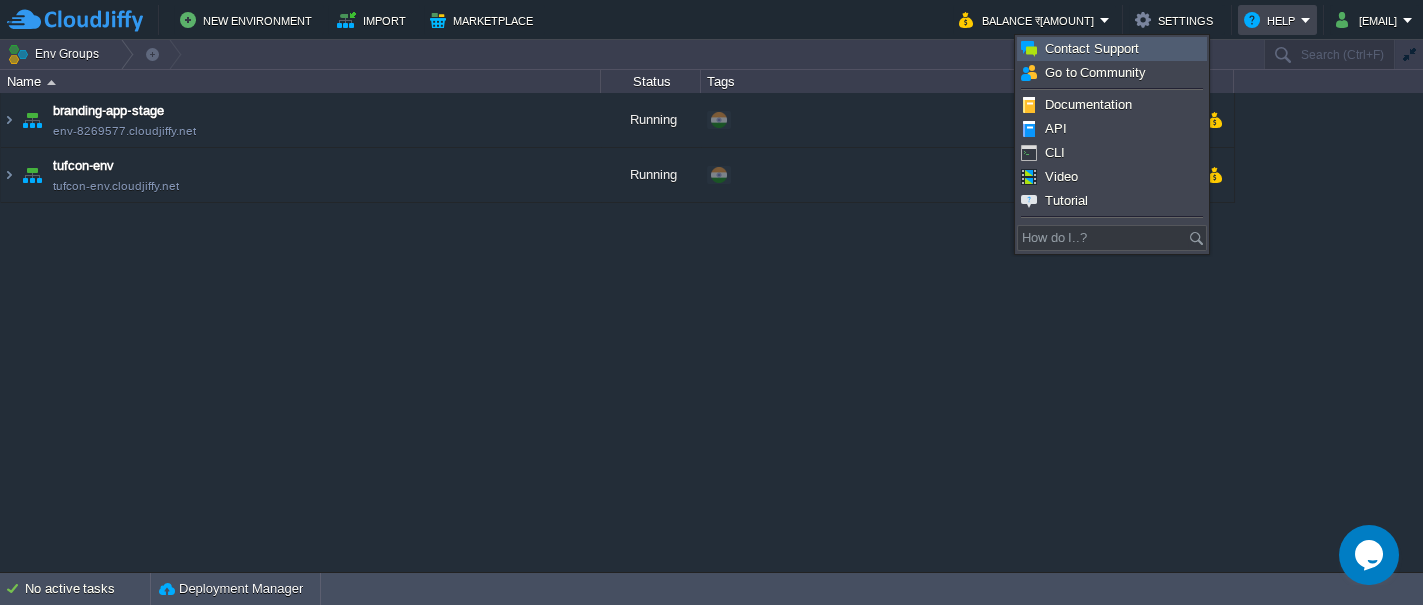 click on "Contact Support" at bounding box center (1092, 48) 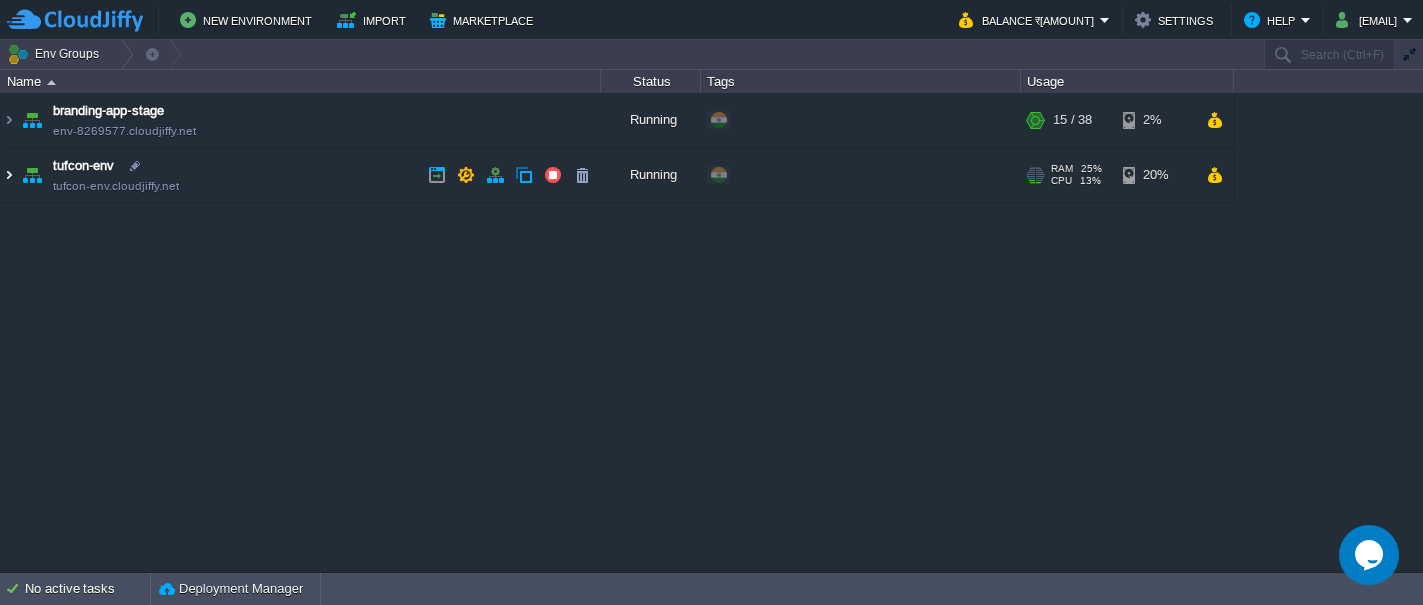 click at bounding box center [9, 175] 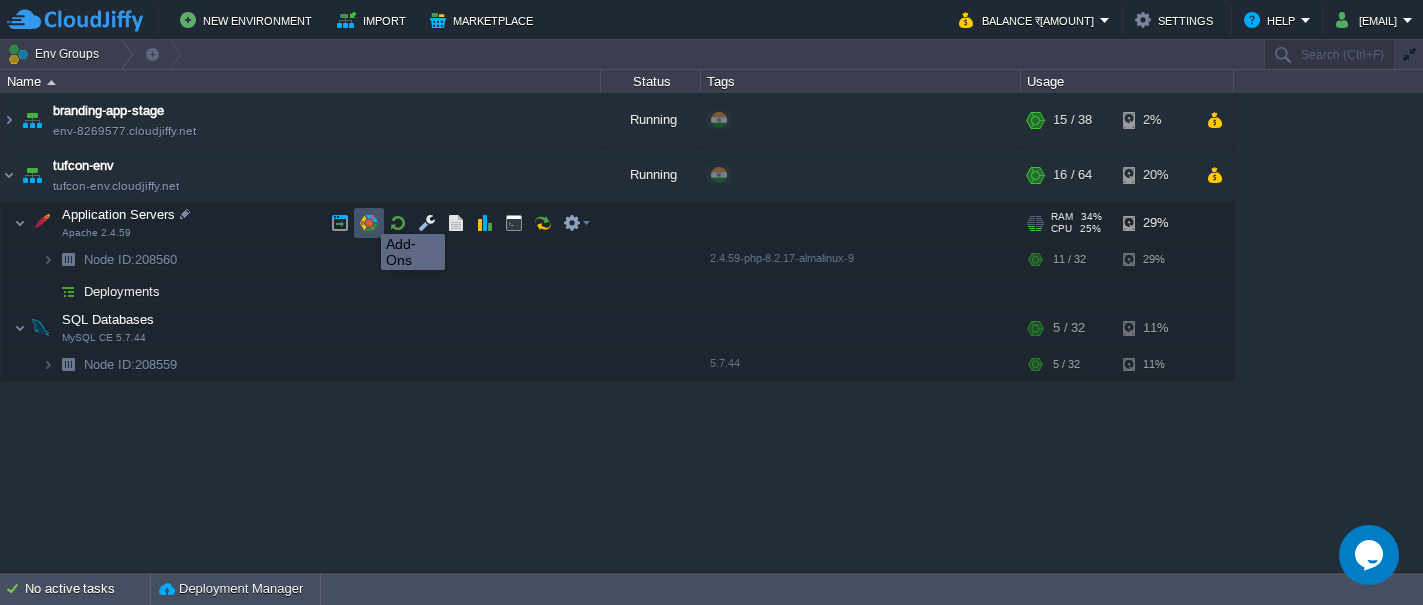 click at bounding box center (369, 223) 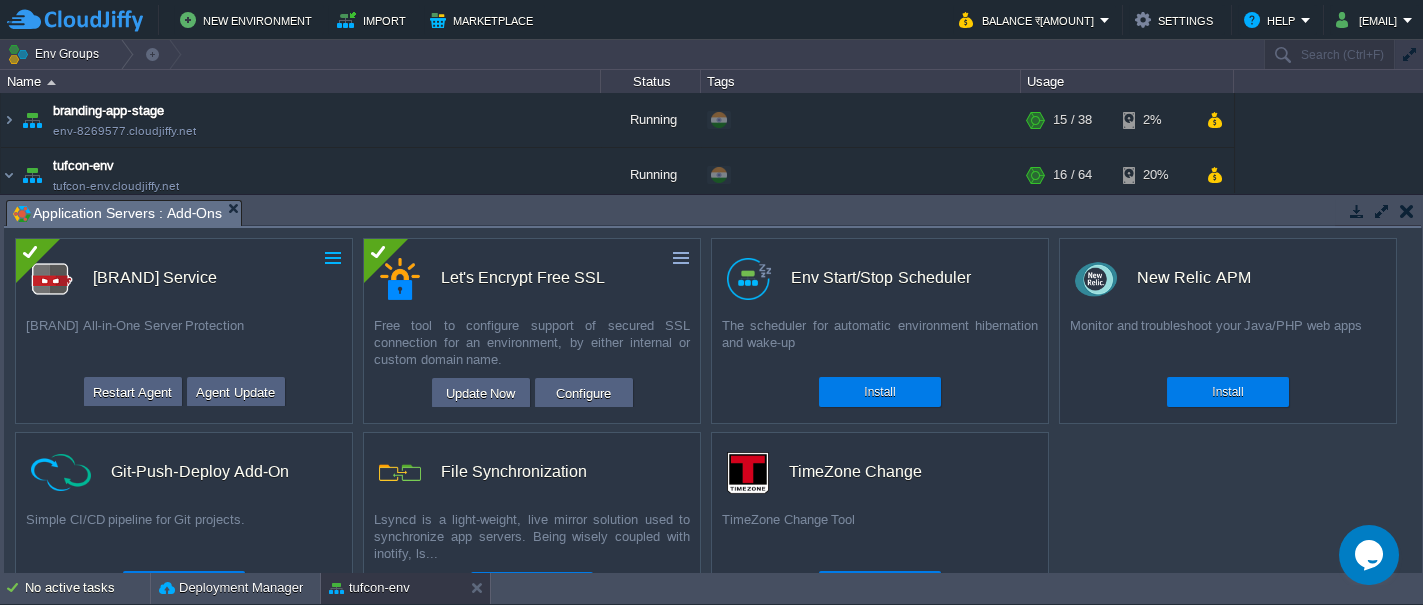 click at bounding box center (333, 258) 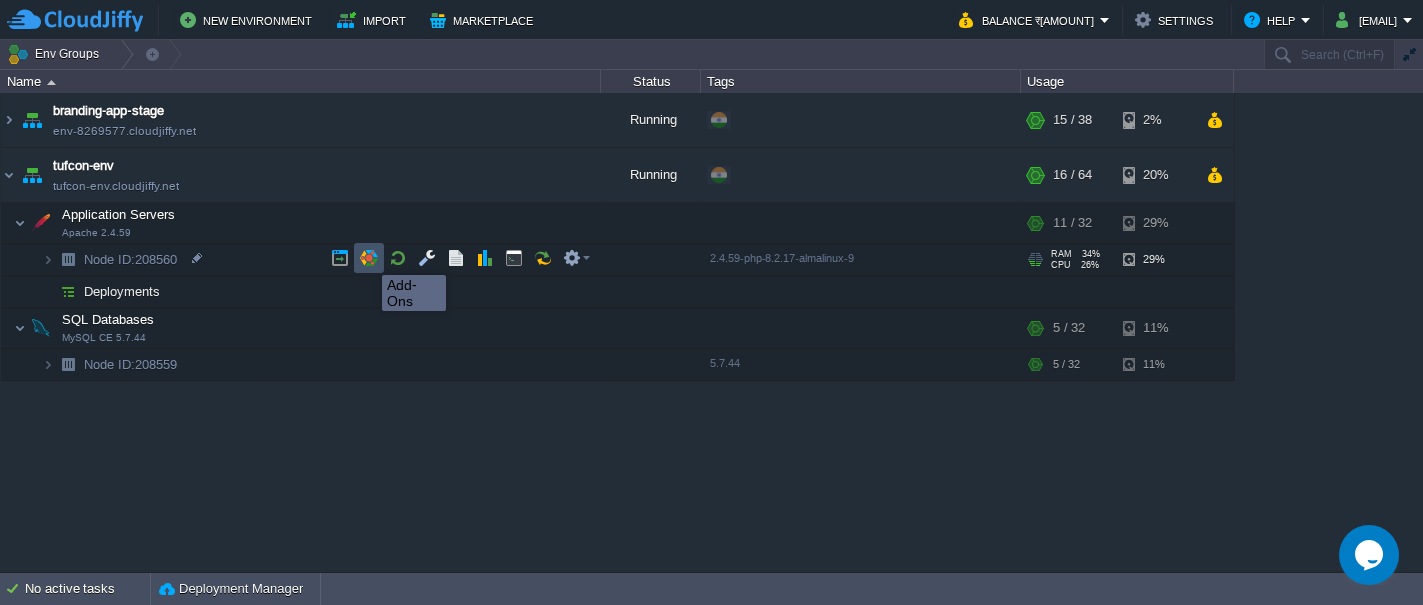 click at bounding box center (369, 258) 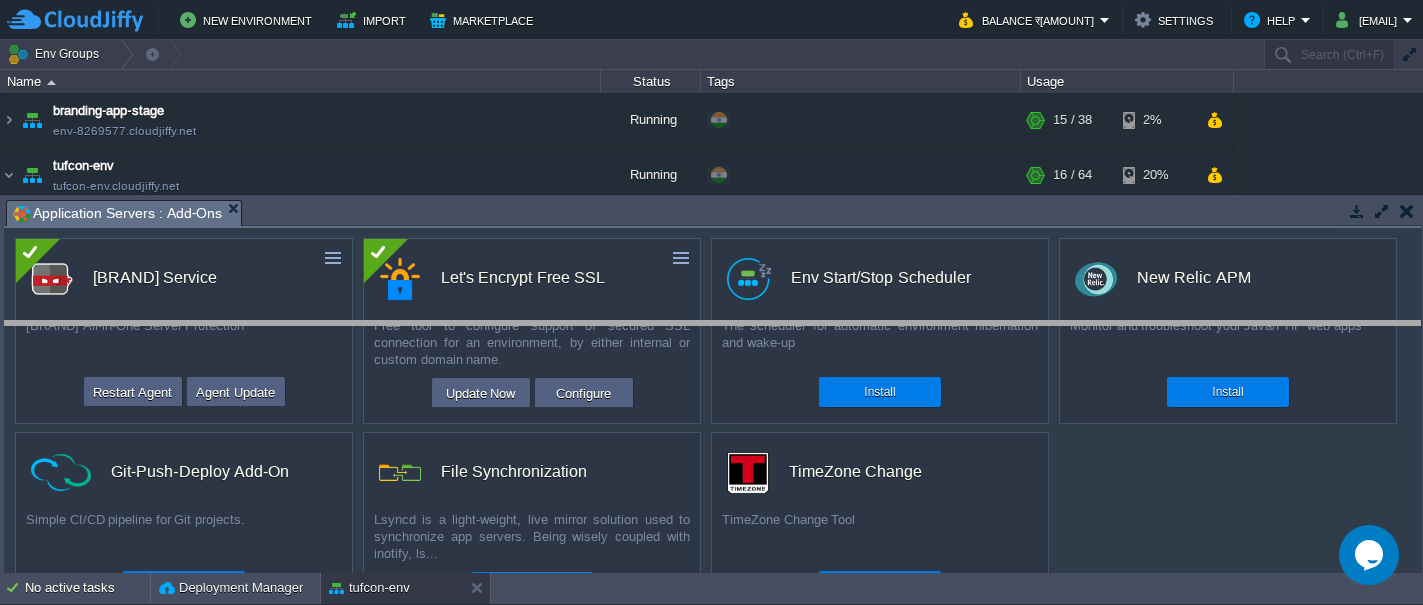 drag, startPoint x: 300, startPoint y: 210, endPoint x: 305, endPoint y: 330, distance: 120.10412 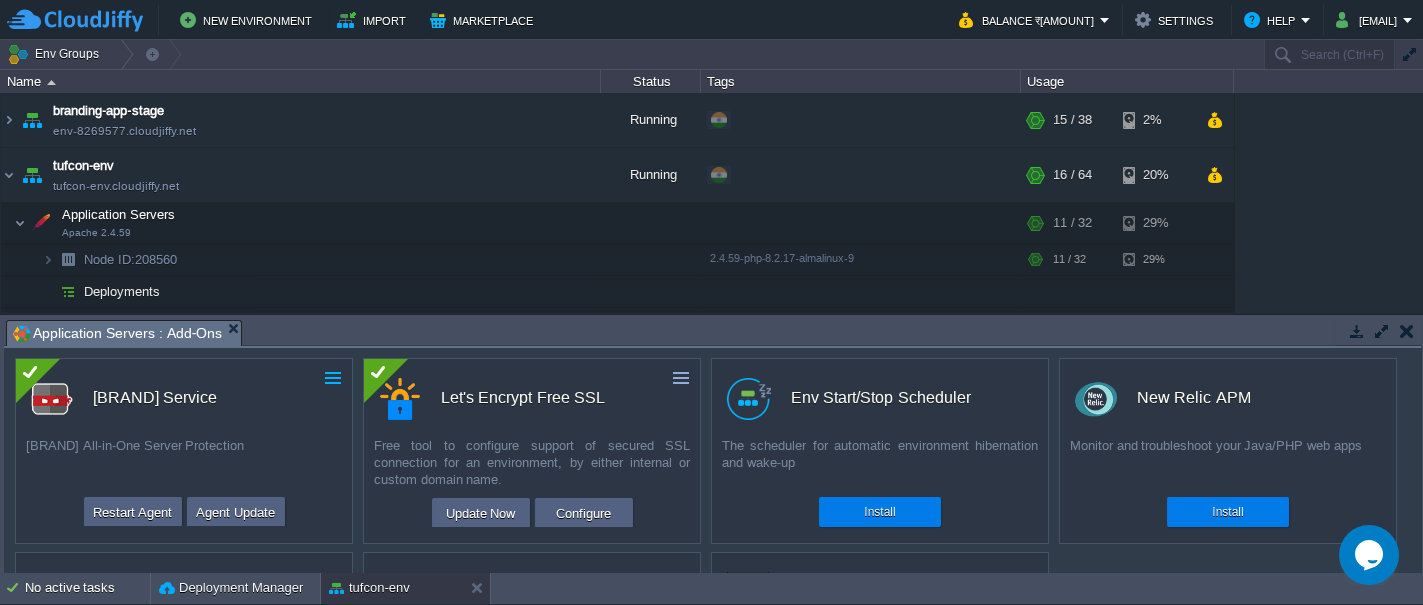 click at bounding box center (333, 378) 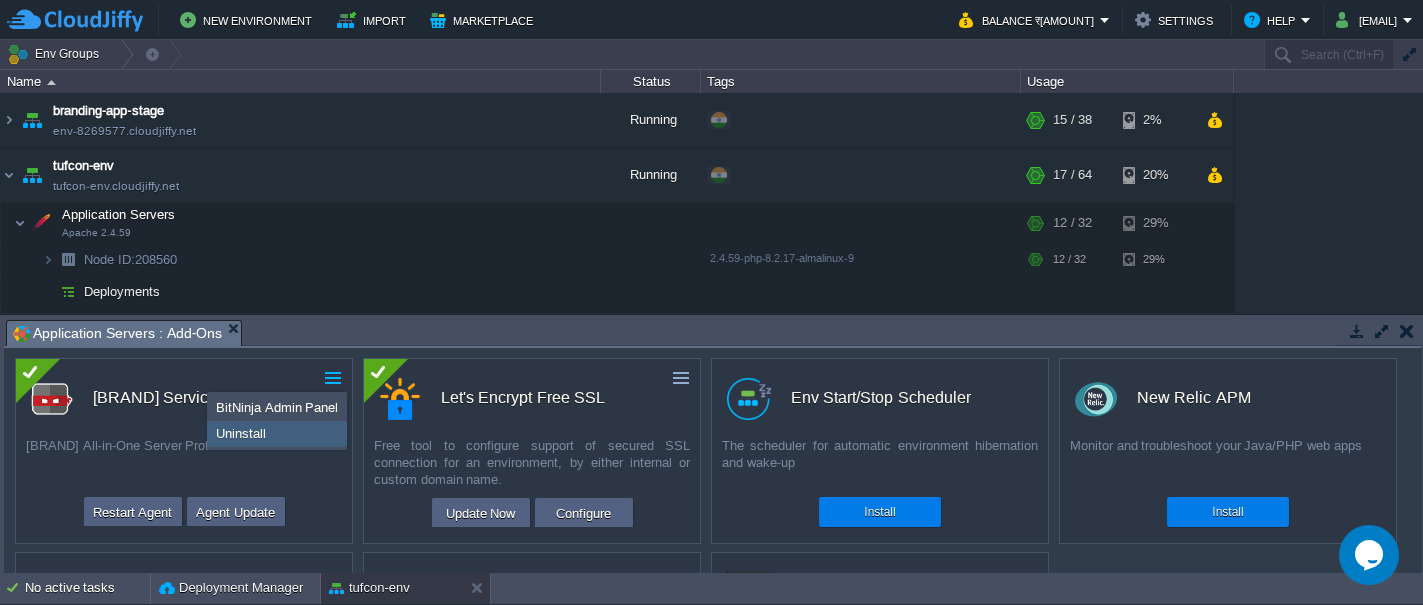 click on "Uninstall" at bounding box center (241, 433) 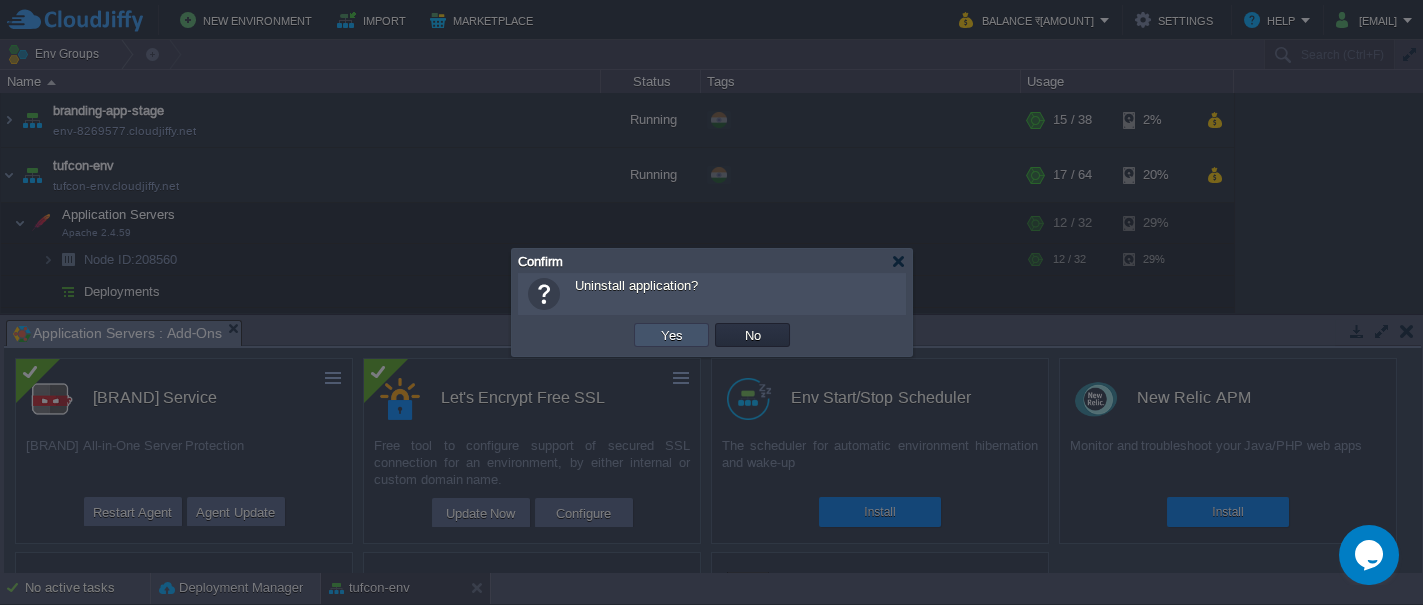 click on "Yes" at bounding box center (672, 335) 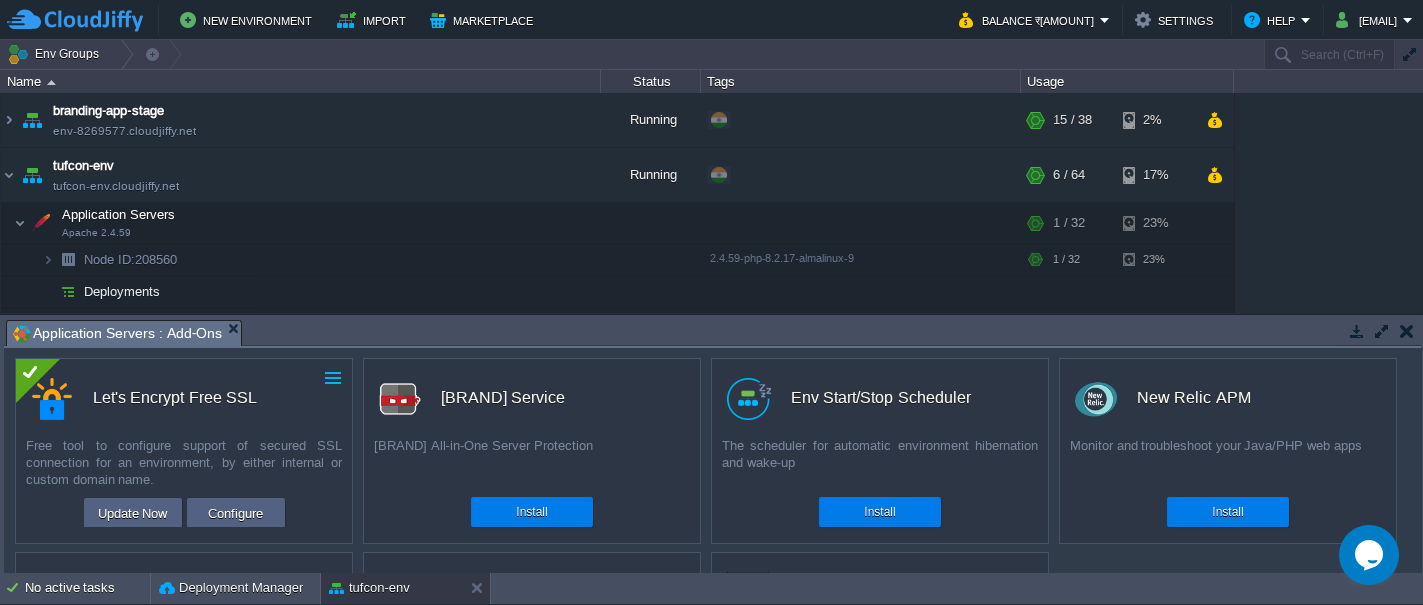 click at bounding box center (333, 378) 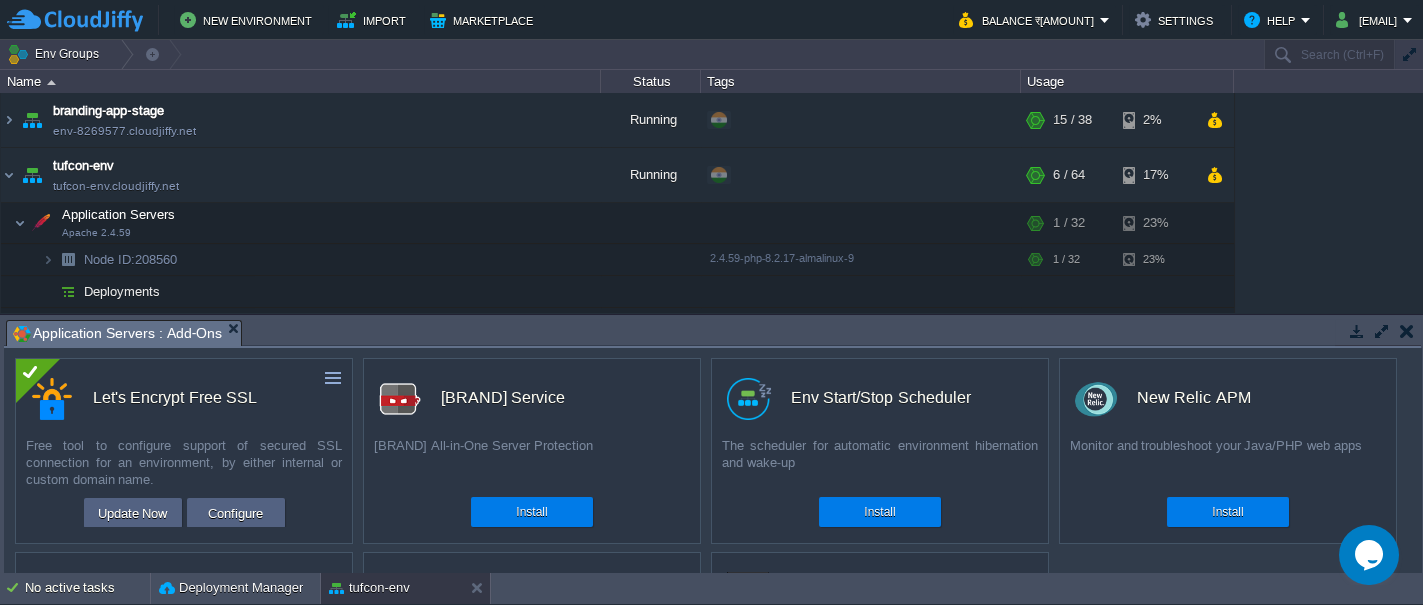click at bounding box center (1407, 331) 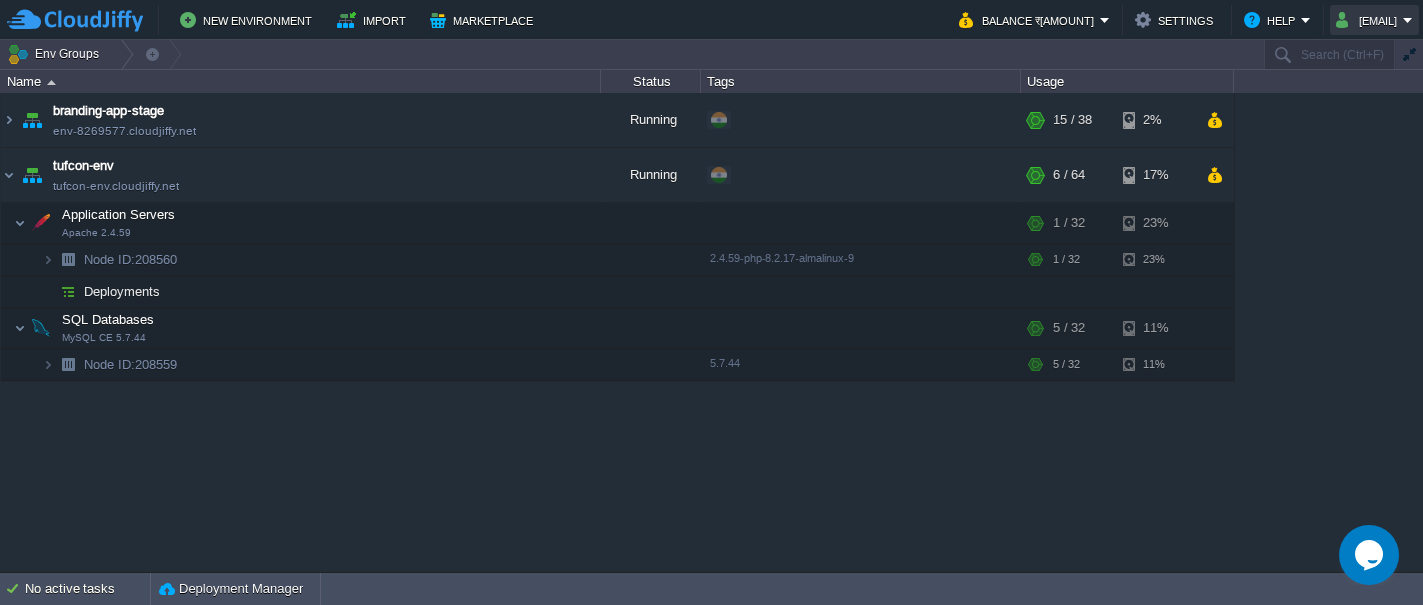 click on "[EMAIL]" at bounding box center (1369, 20) 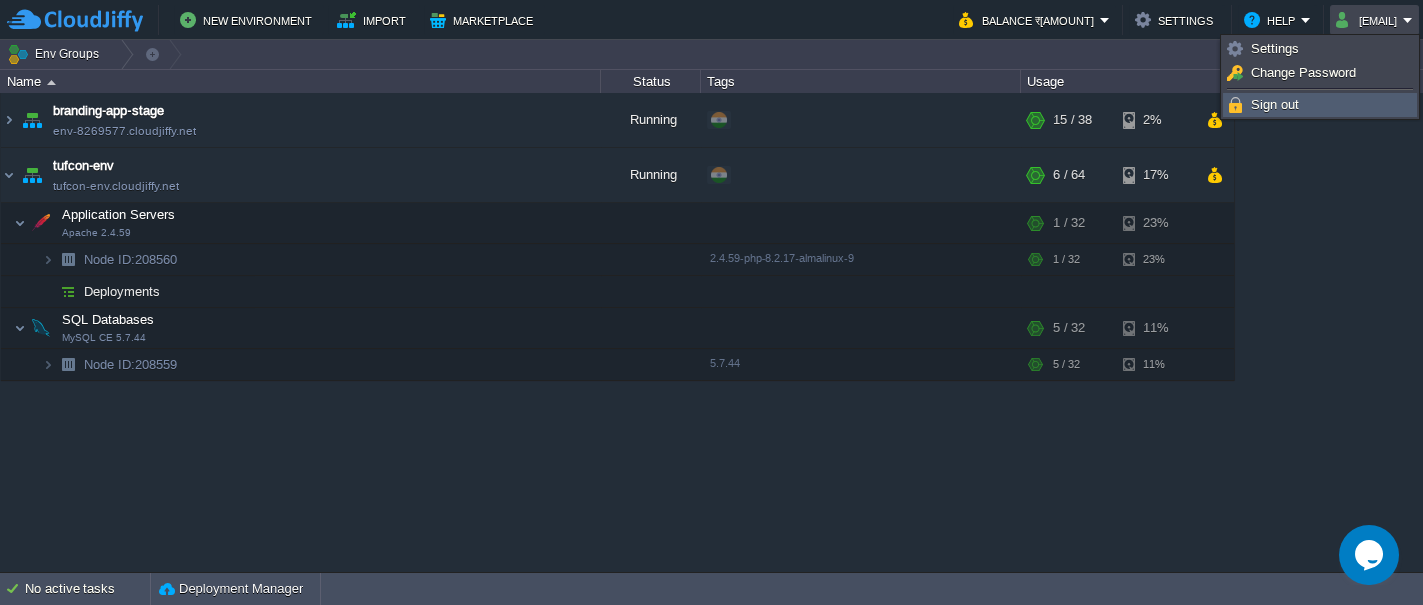 click on "Sign out" at bounding box center (1275, 104) 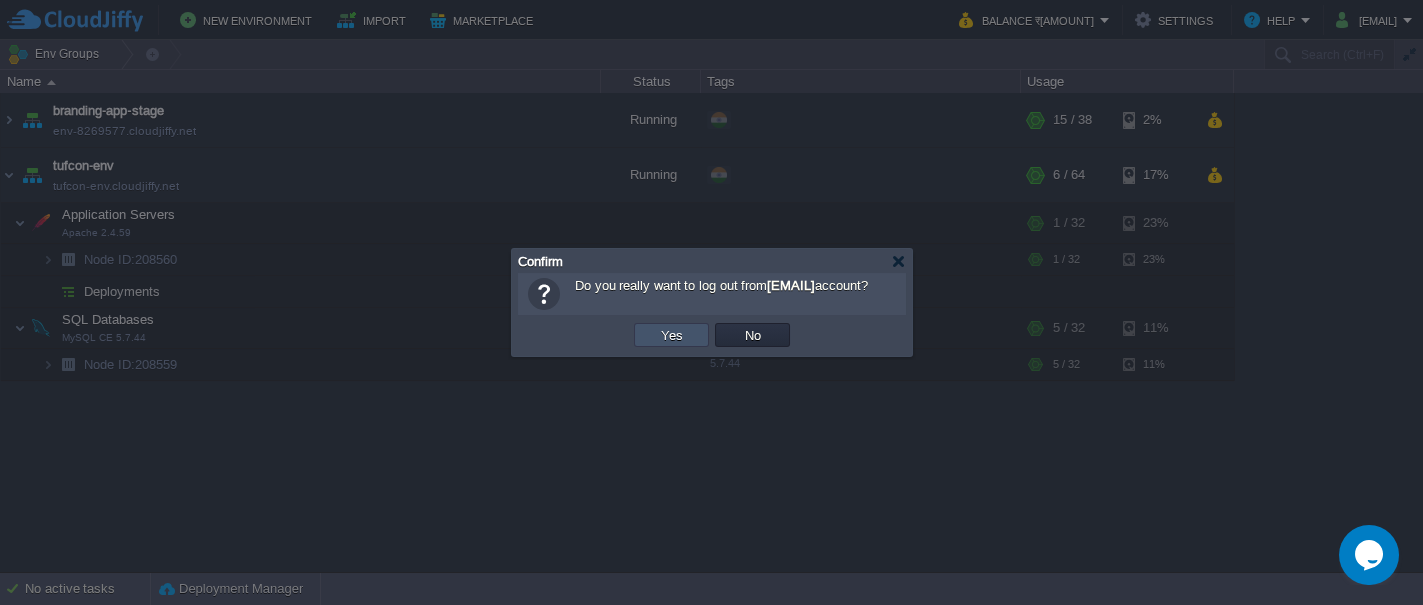 click on "Yes" at bounding box center [672, 335] 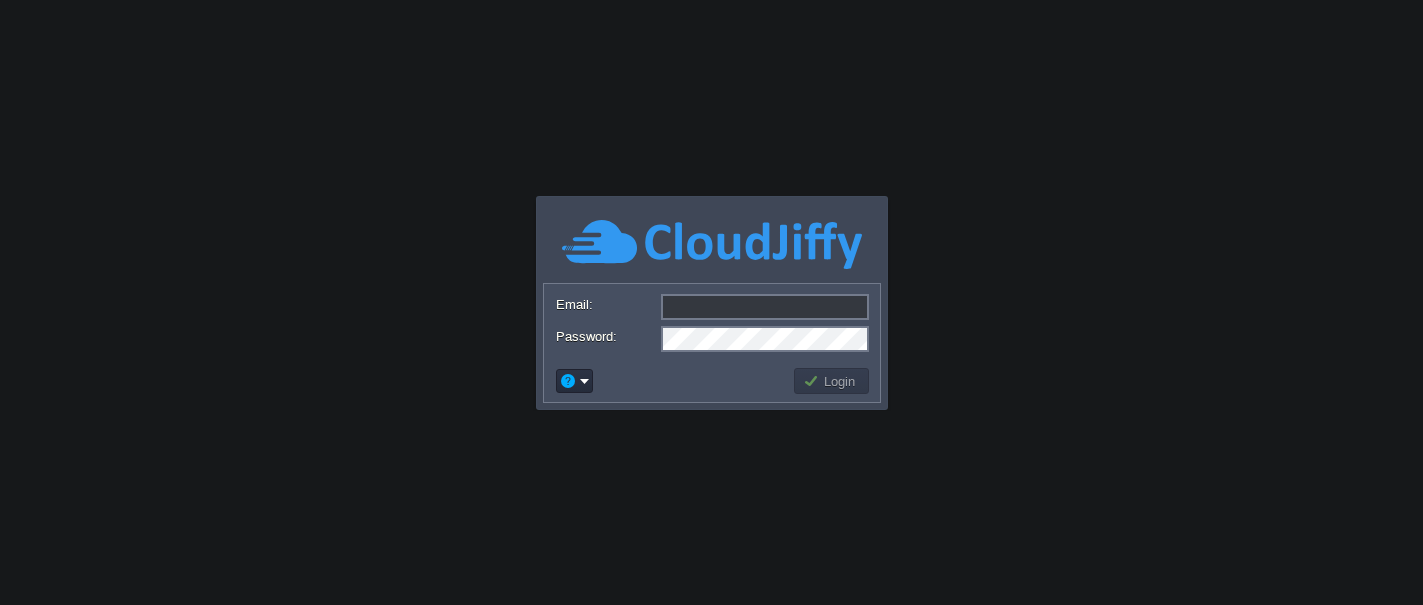 scroll, scrollTop: 0, scrollLeft: 0, axis: both 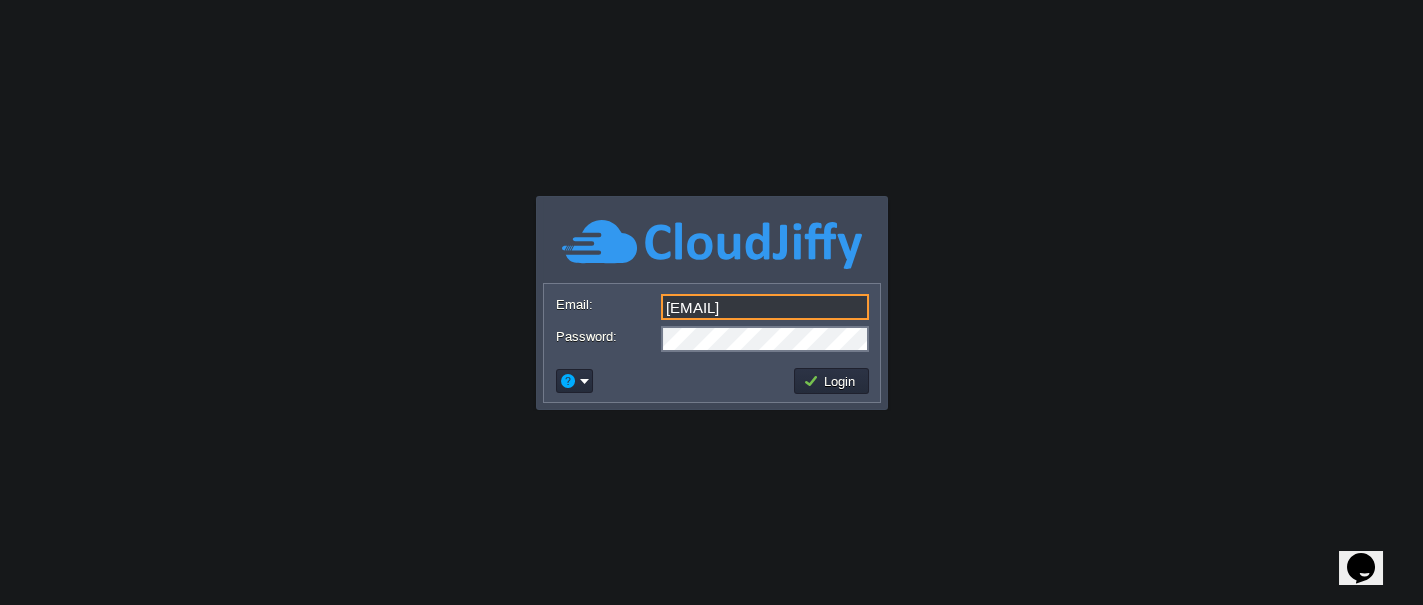 drag, startPoint x: 819, startPoint y: 303, endPoint x: 656, endPoint y: 276, distance: 165.22107 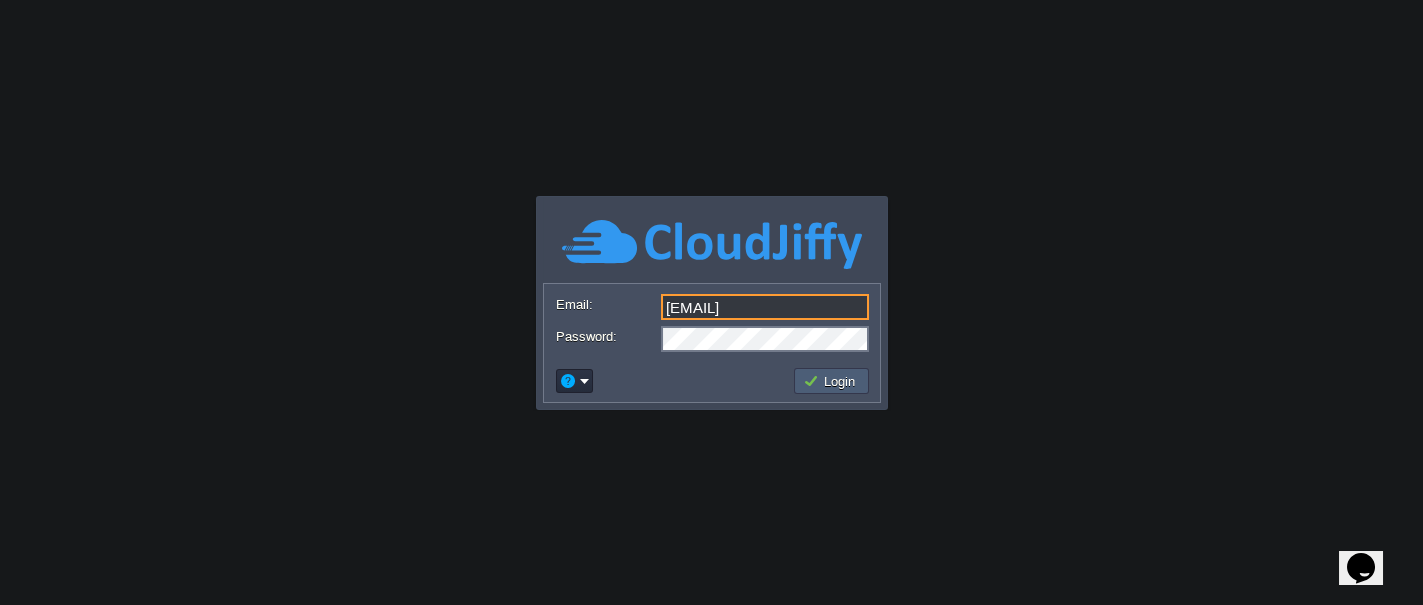 type on "[EMAIL]" 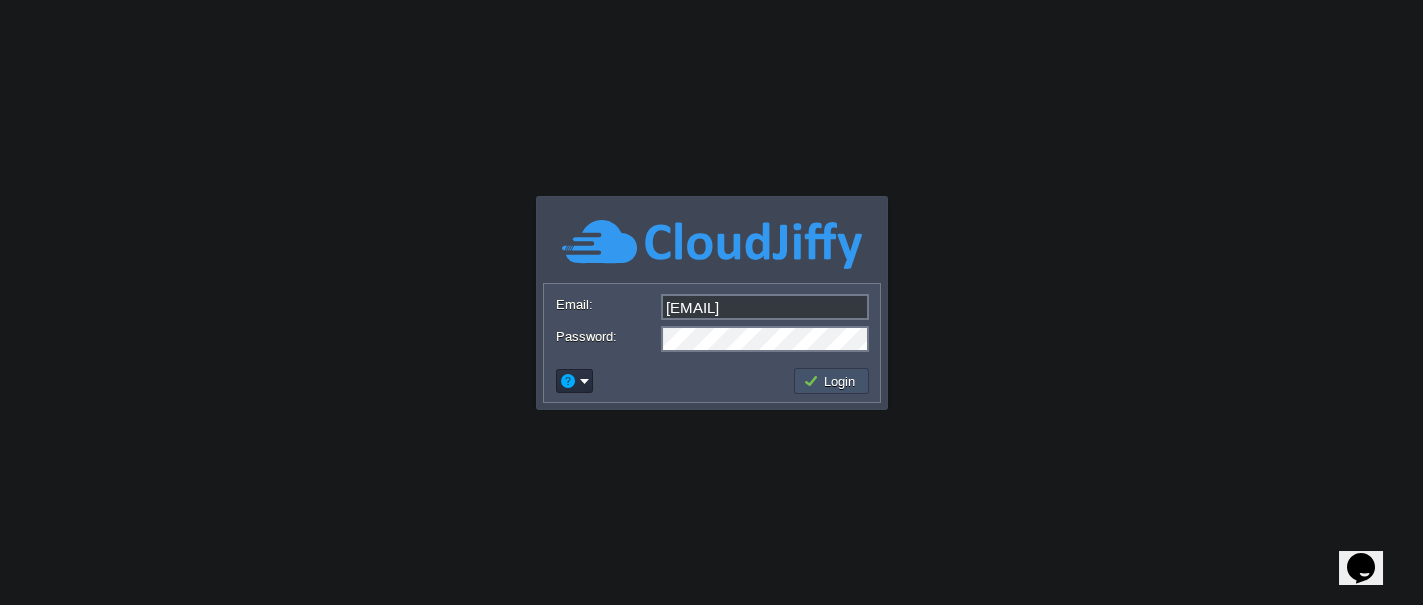 click on "Login" at bounding box center (832, 381) 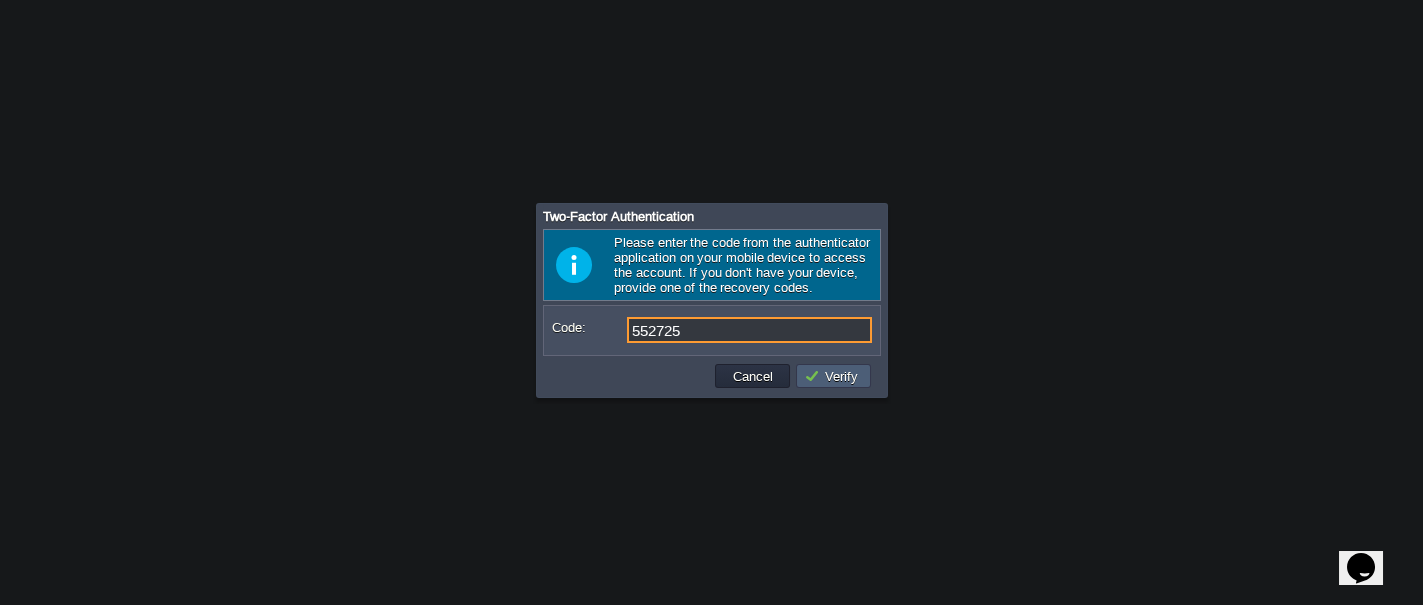 type on "552725" 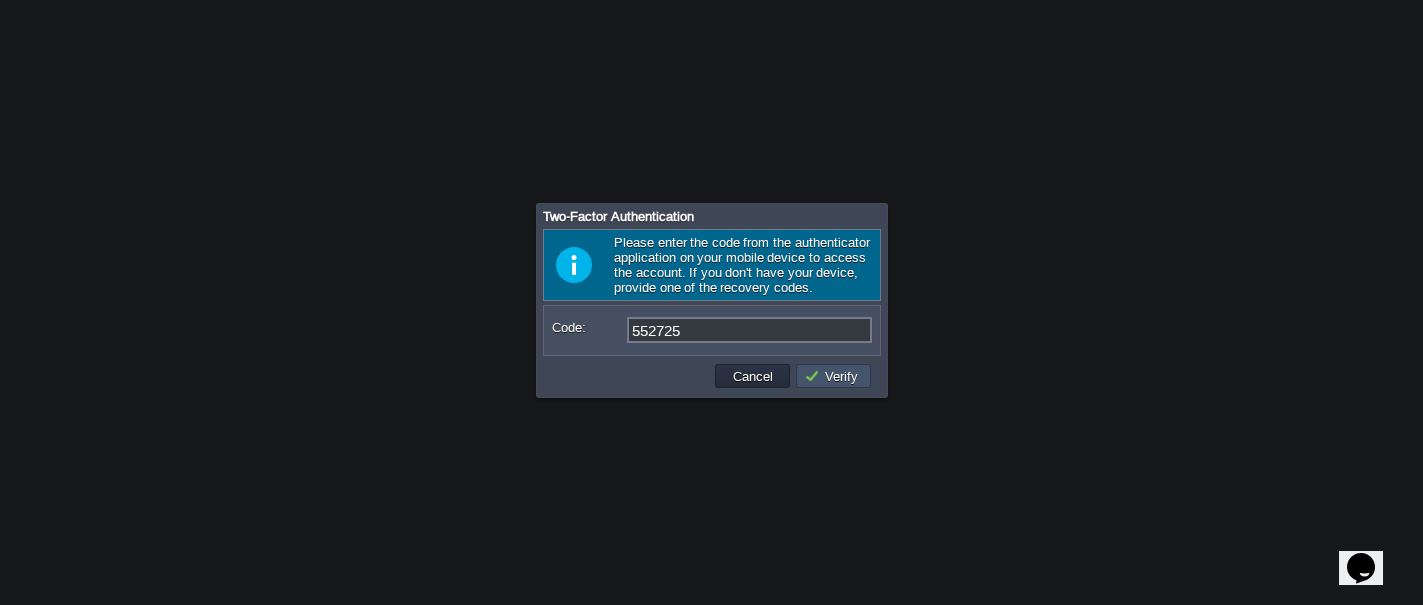 click on "Verify" at bounding box center (834, 376) 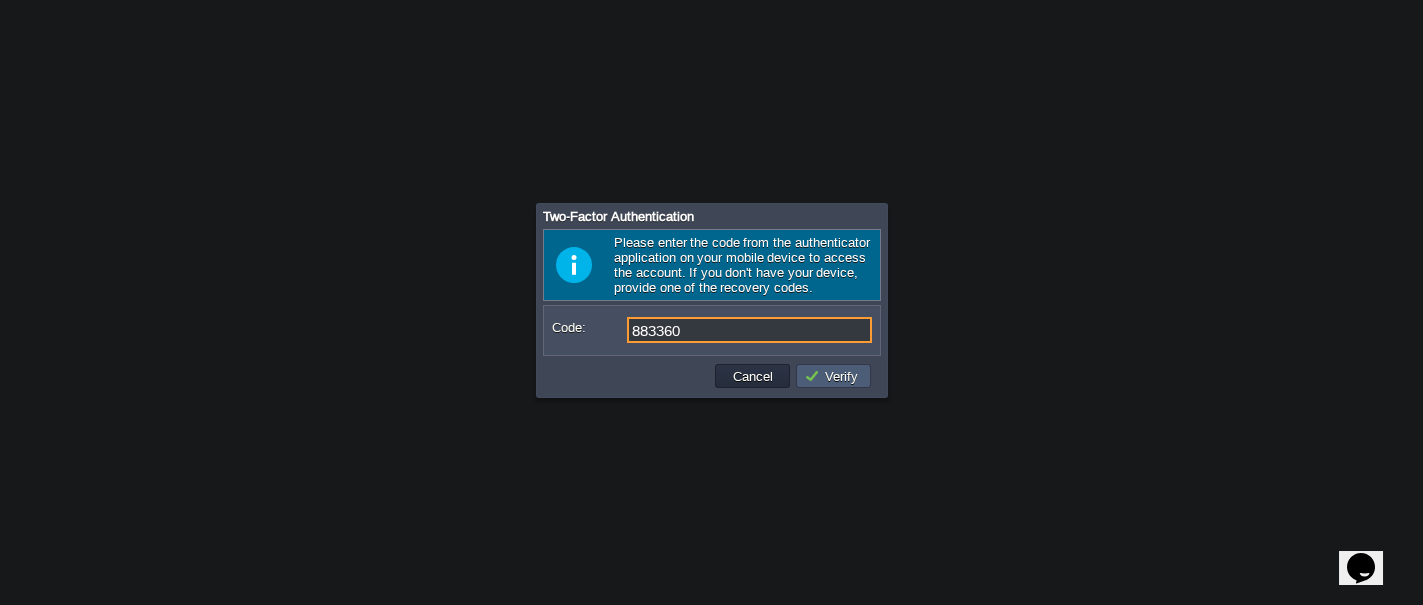 type on "883360" 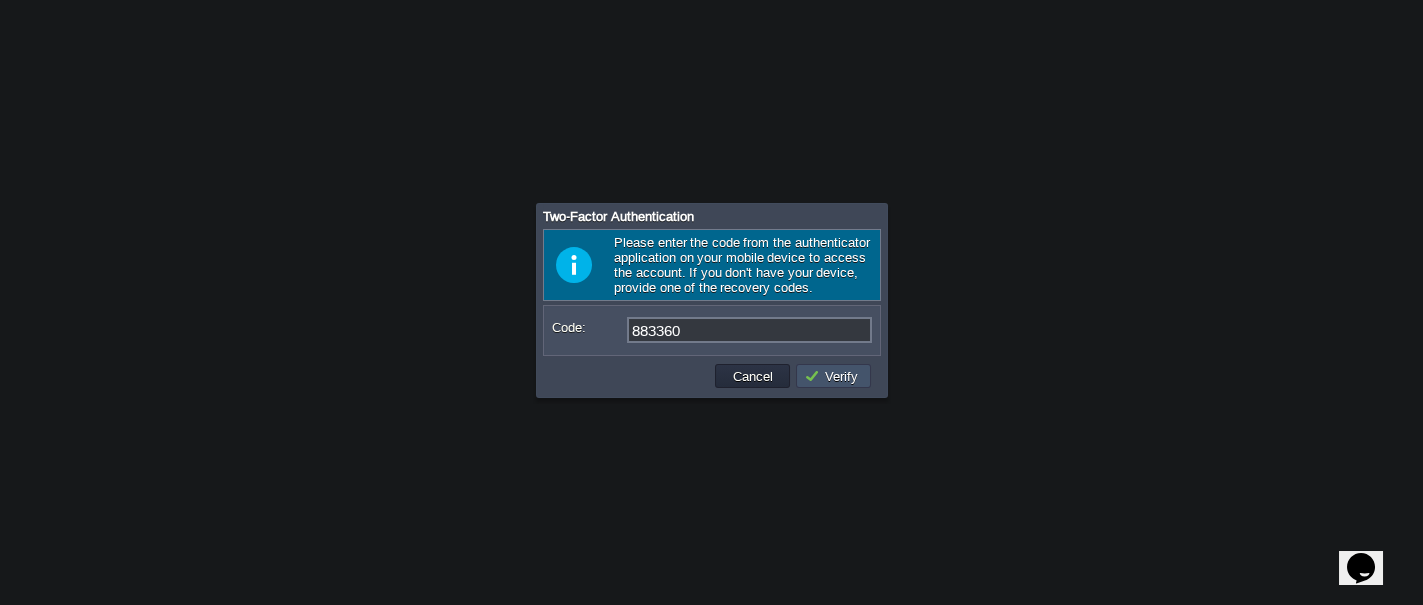 click on "Verify" at bounding box center [834, 376] 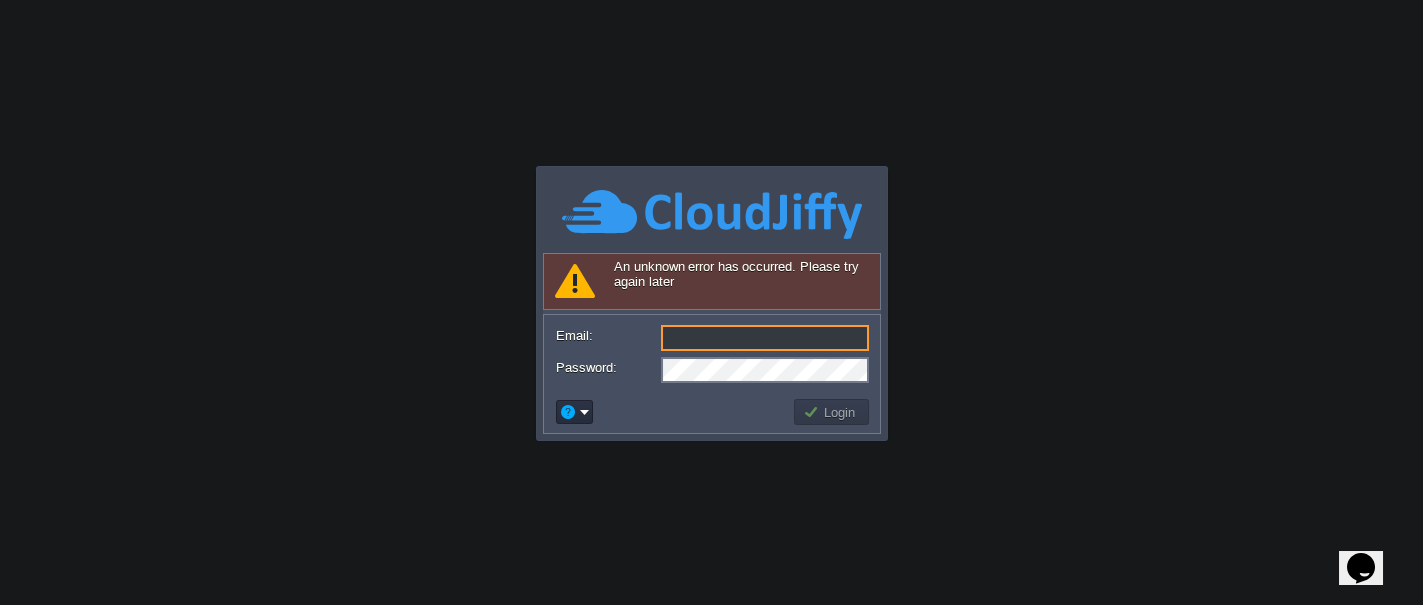 type on "instamarktdev@gmail.com" 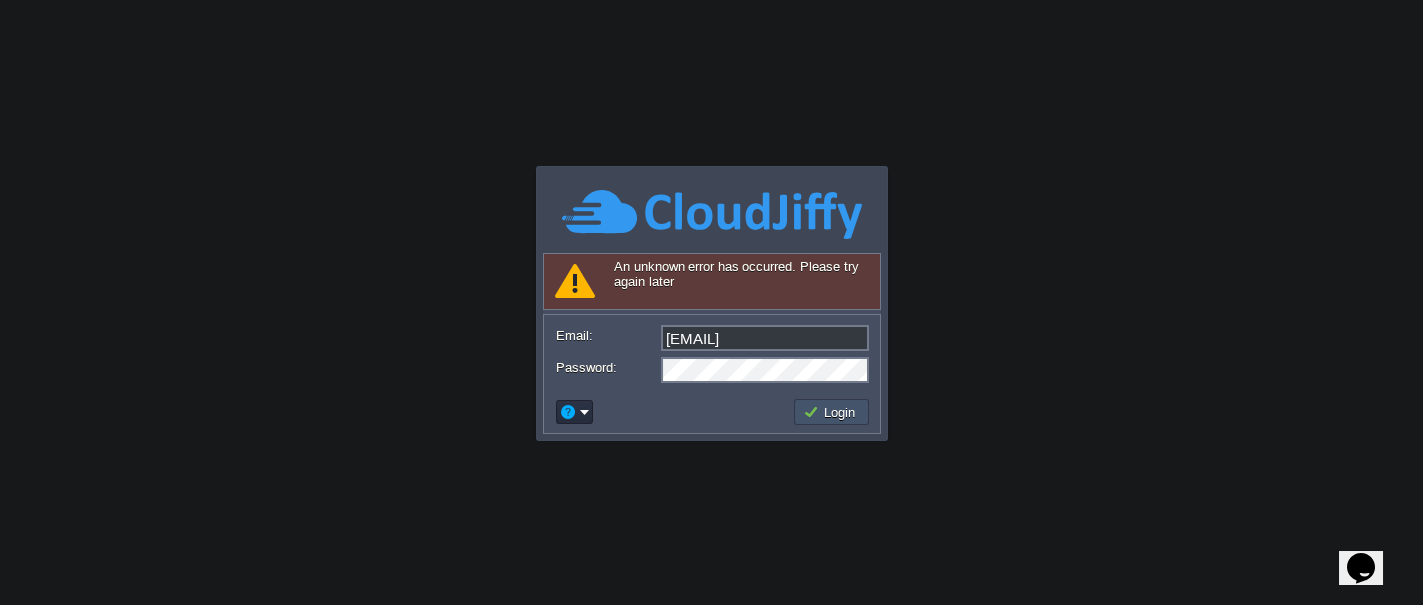 click on "Login" at bounding box center [832, 412] 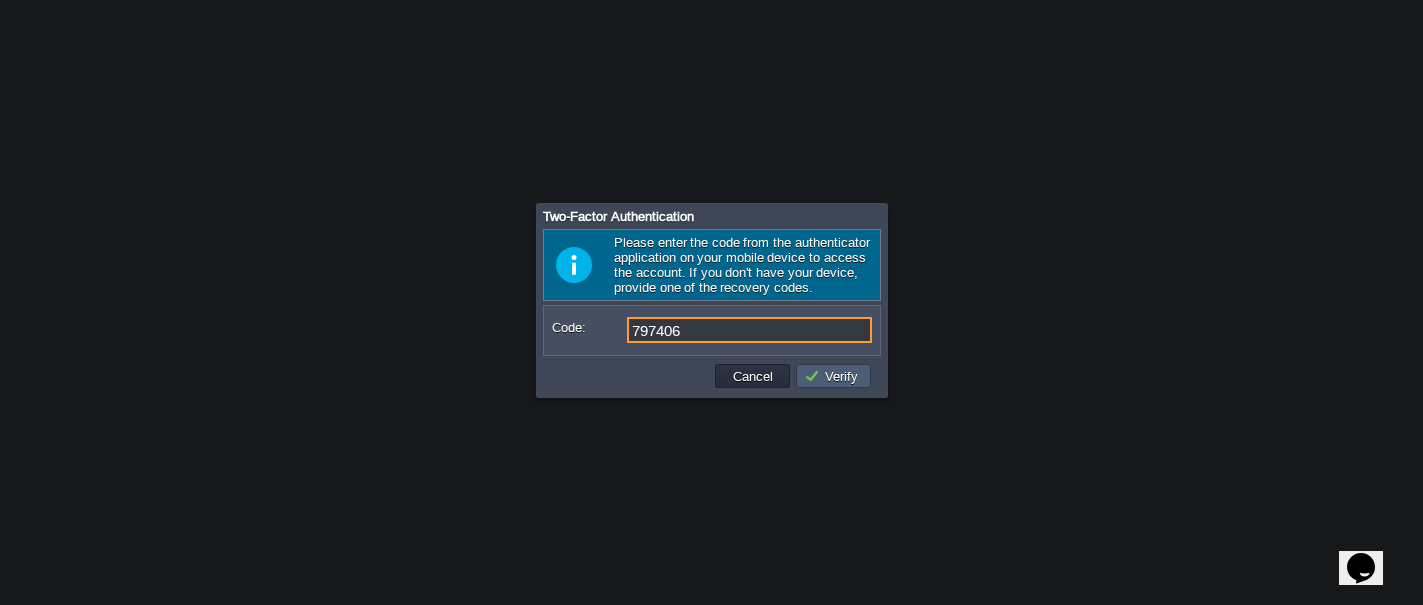 type on "797406" 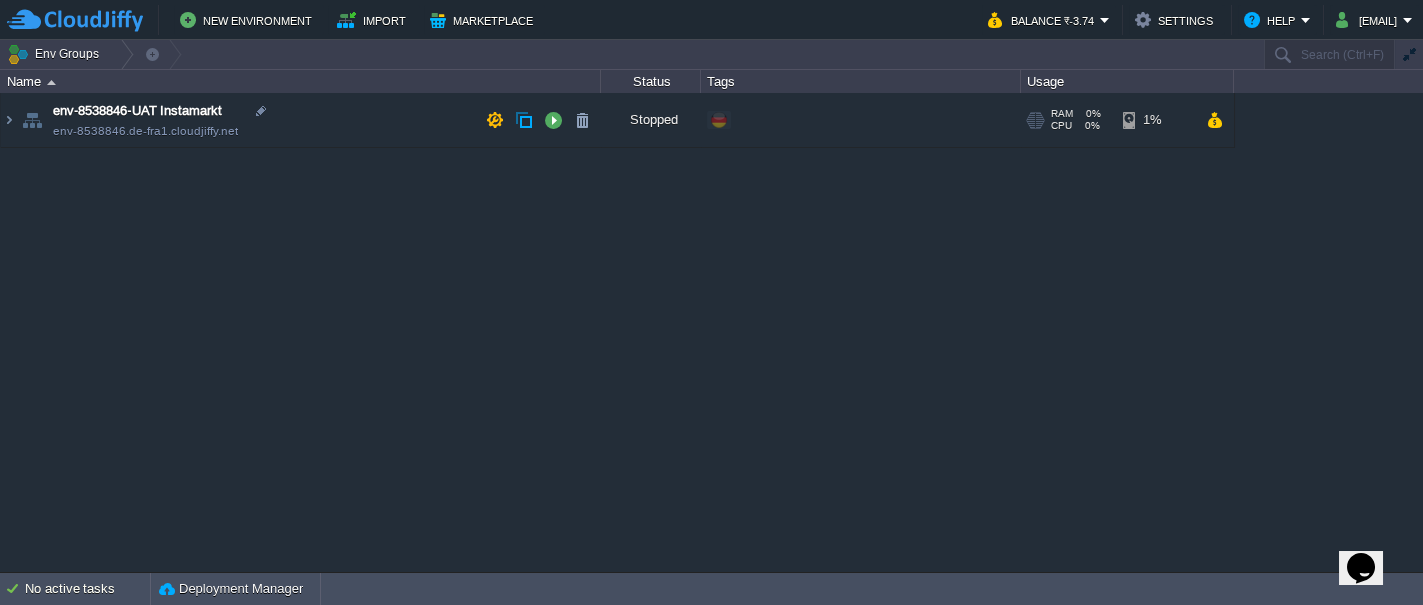 click at bounding box center (32, 120) 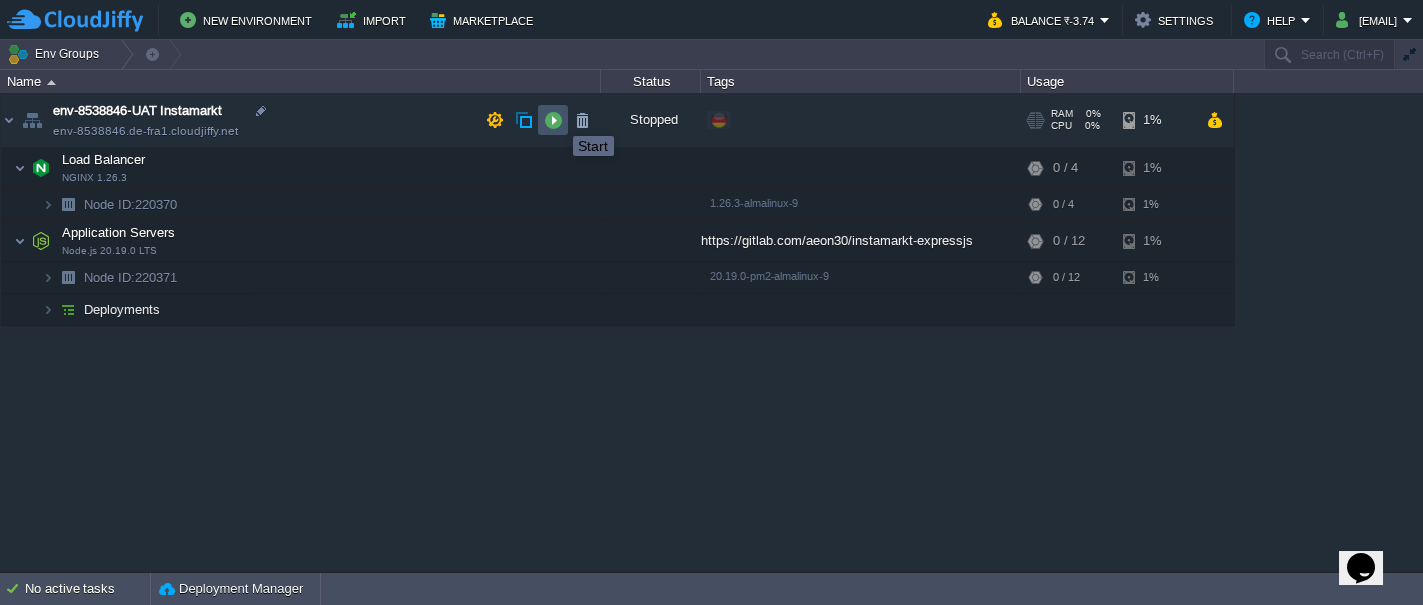 click at bounding box center [553, 120] 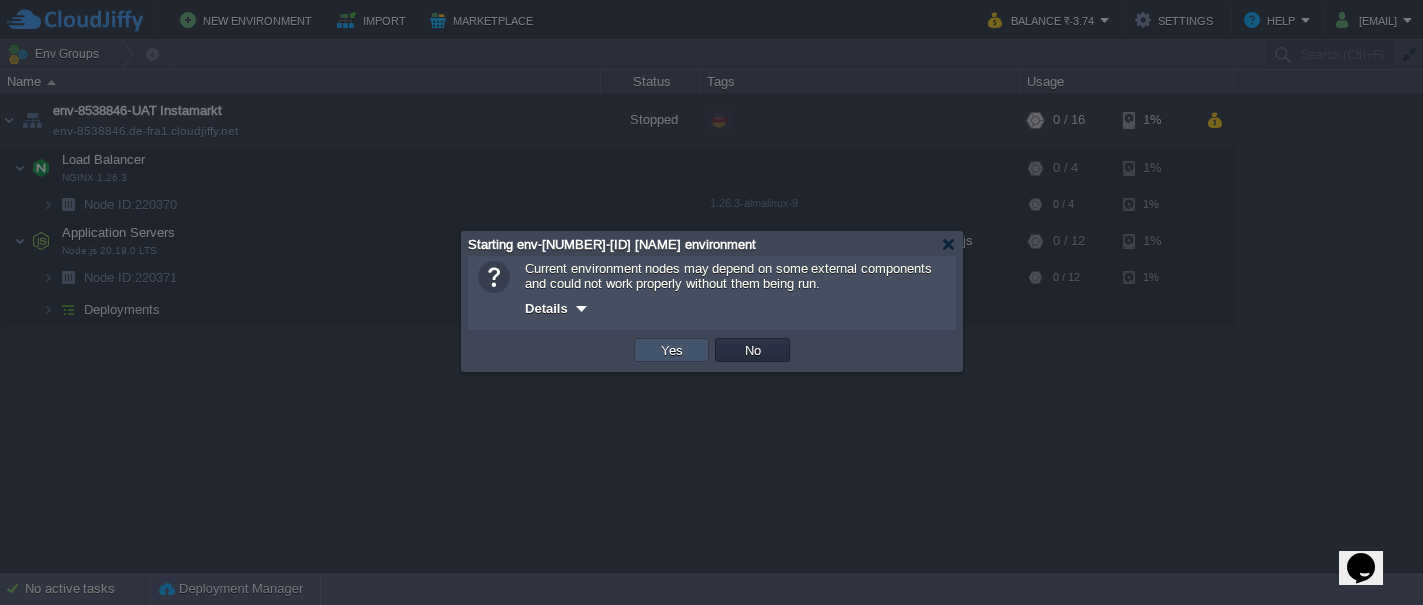 click on "Yes" at bounding box center [672, 350] 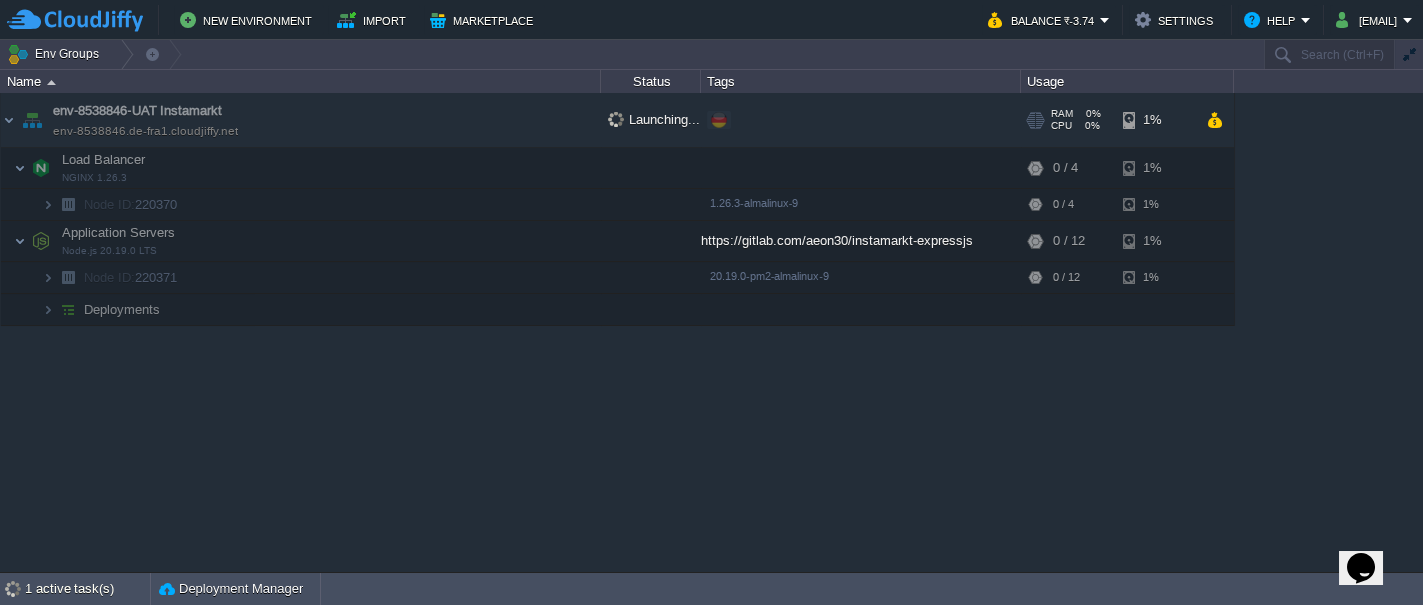 click at bounding box center (719, 120) 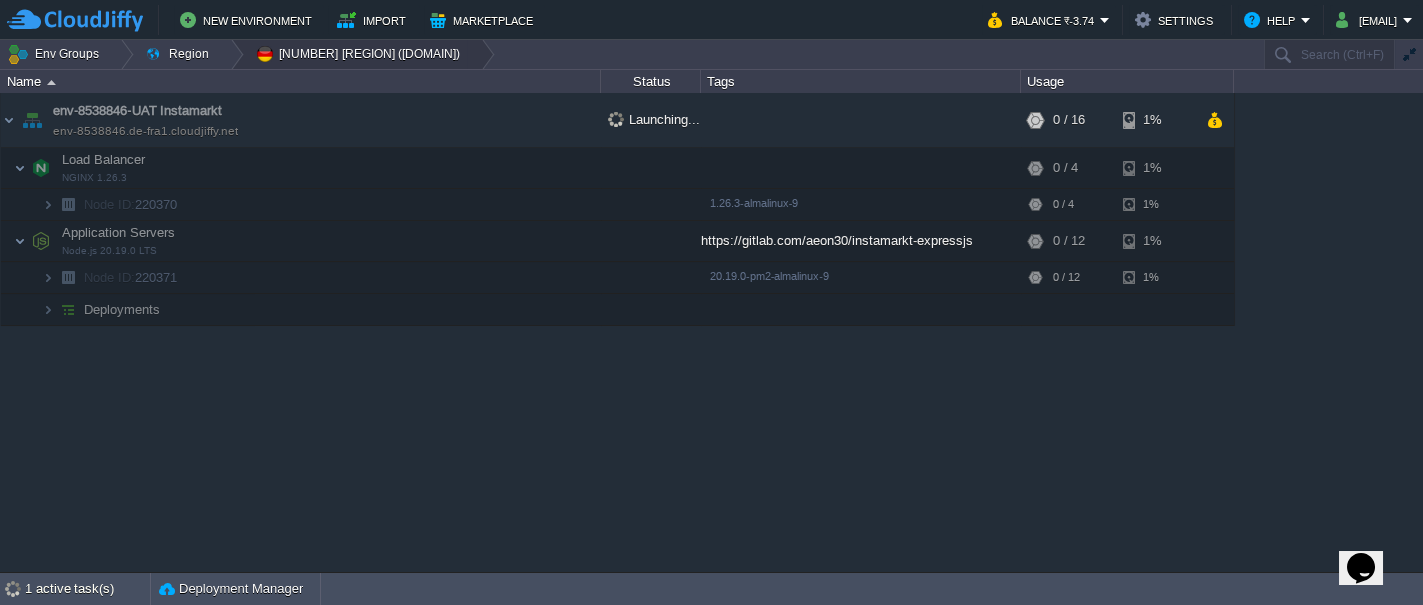 click on "DE FRA1 (de-fra1.cloudjiffy.net)" at bounding box center [361, 54] 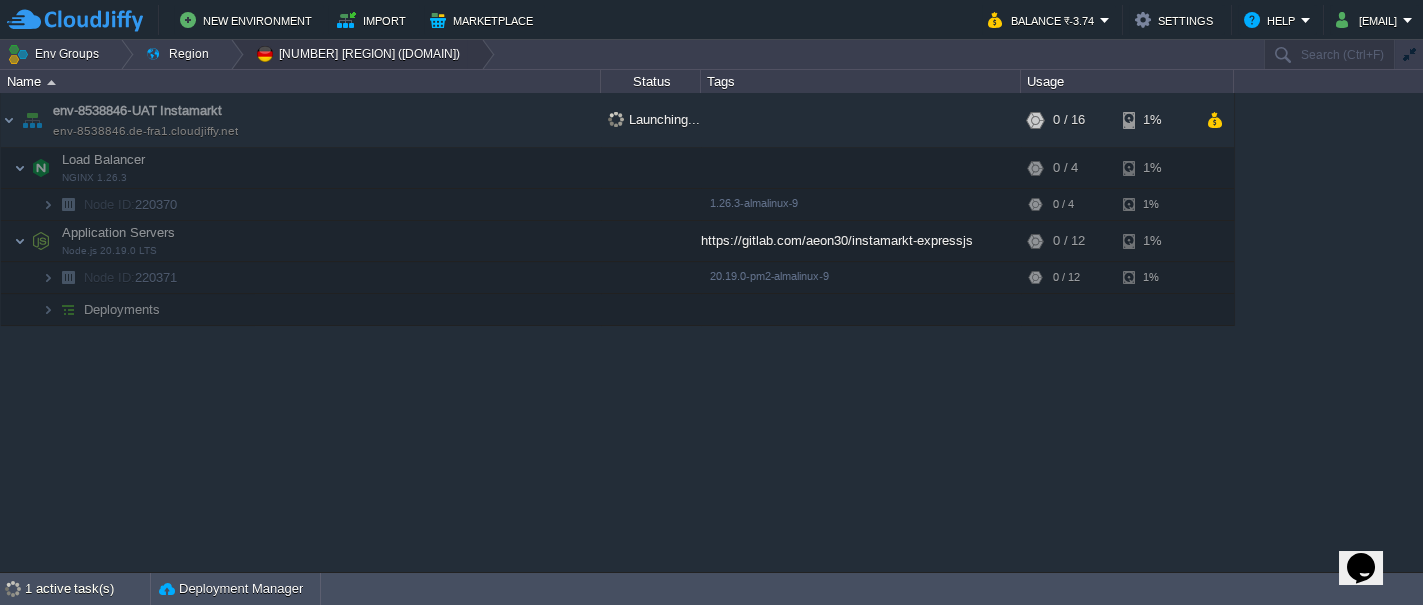 click on "DE FRA1 (de-fra1.cloudjiffy.net)" at bounding box center (361, 54) 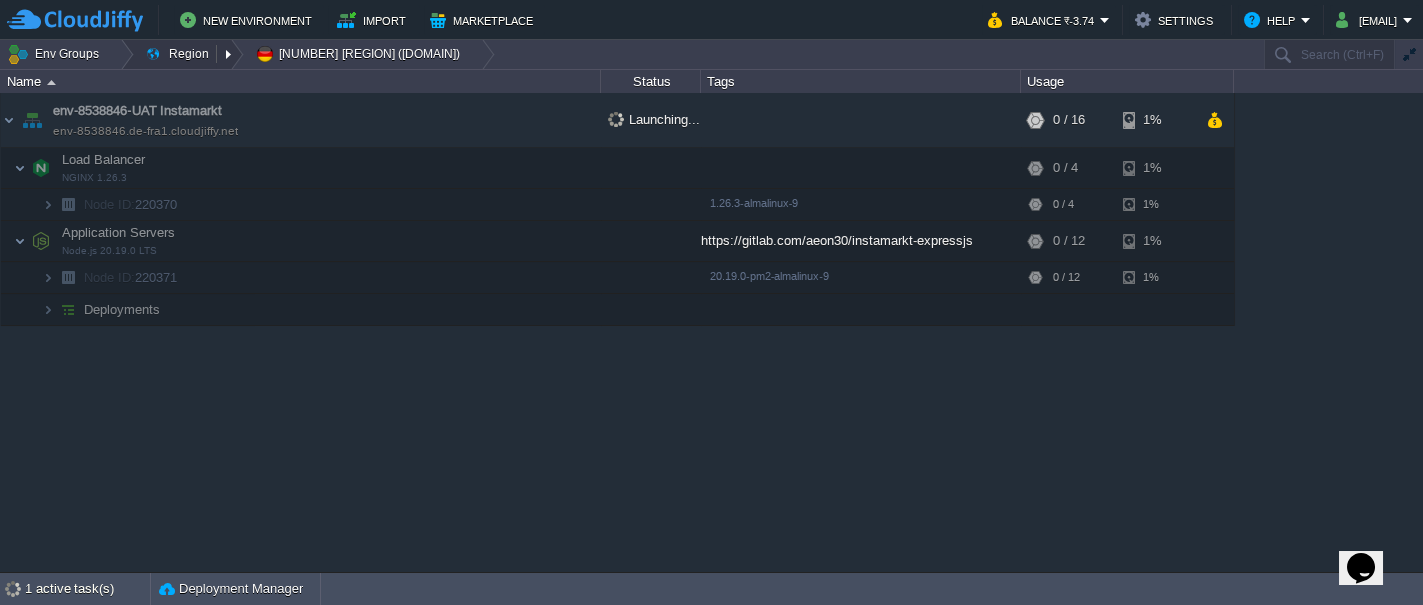 click on "Region" at bounding box center (180, 54) 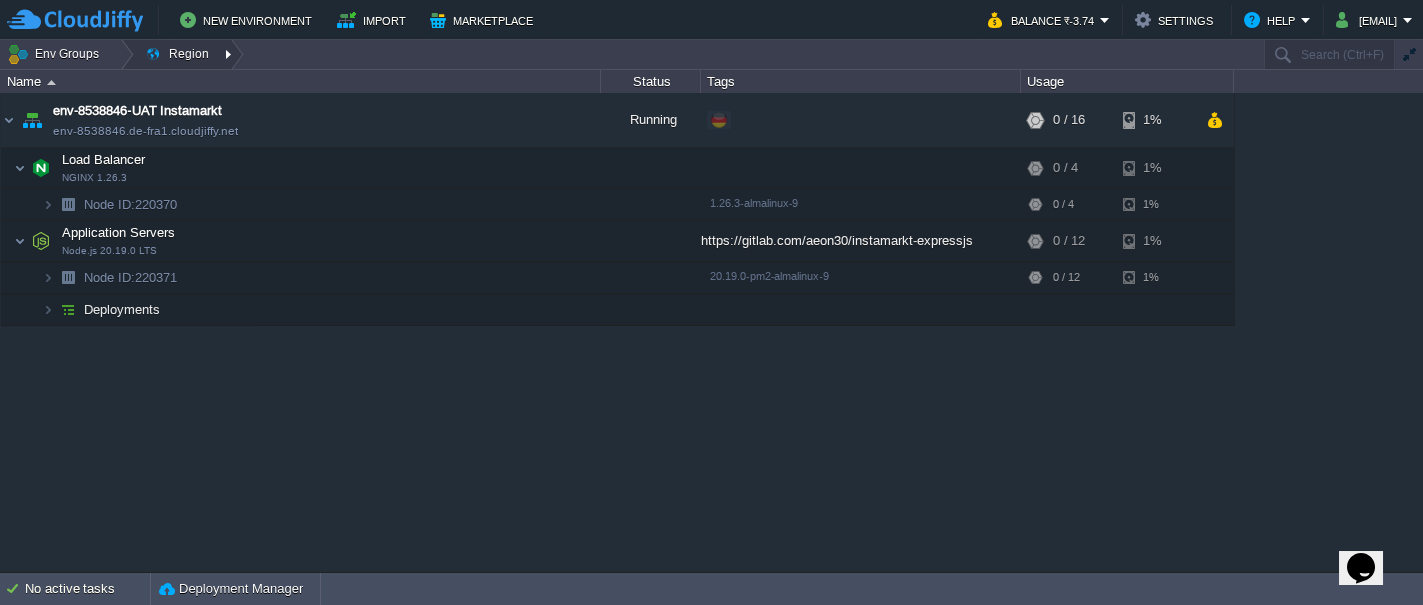 click at bounding box center [230, 54] 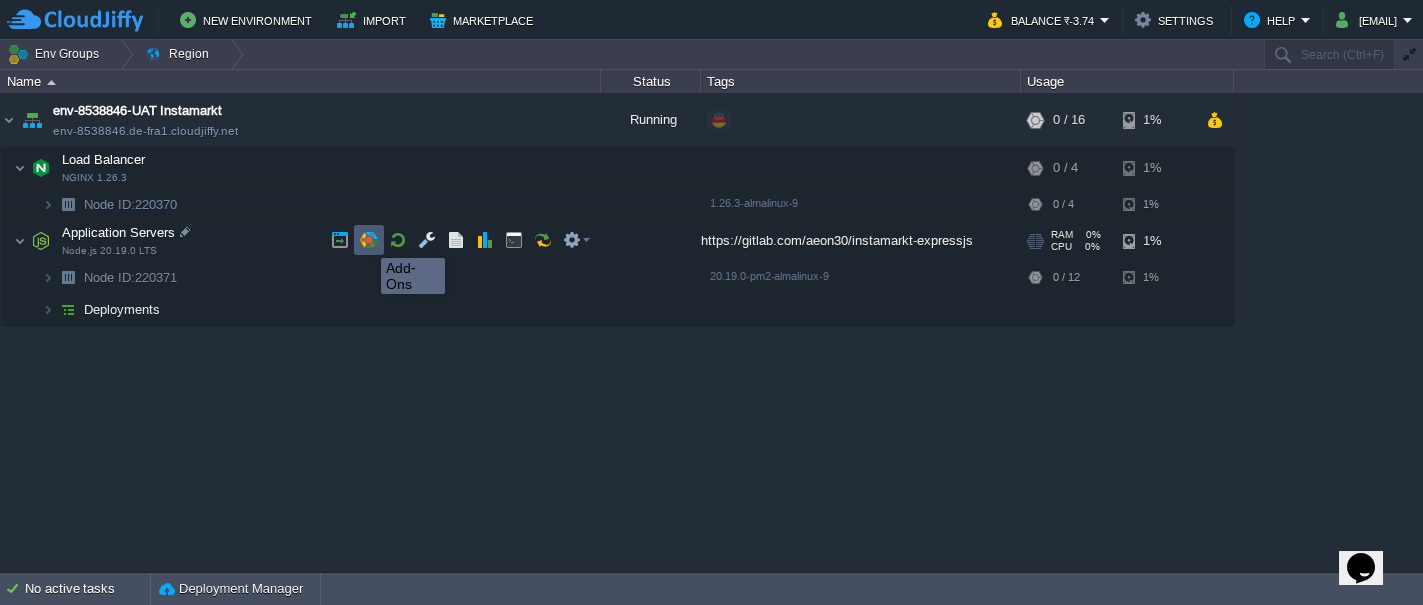 click at bounding box center [369, 240] 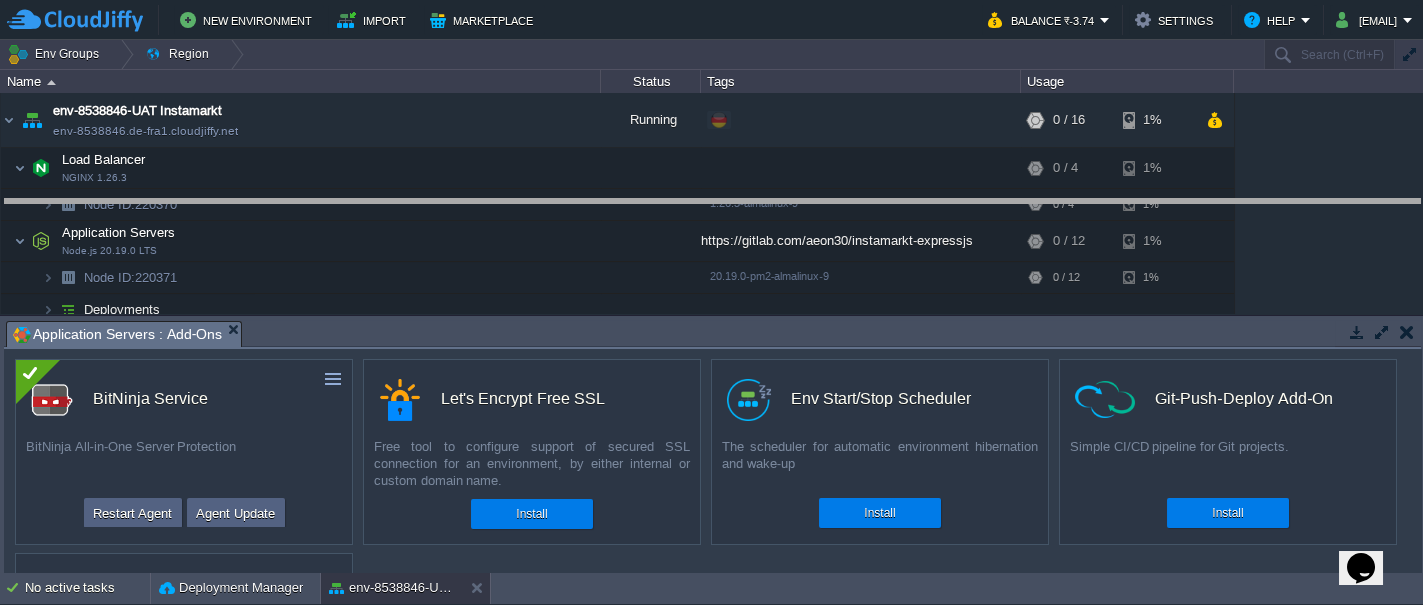 drag, startPoint x: 348, startPoint y: 336, endPoint x: 351, endPoint y: 216, distance: 120.03749 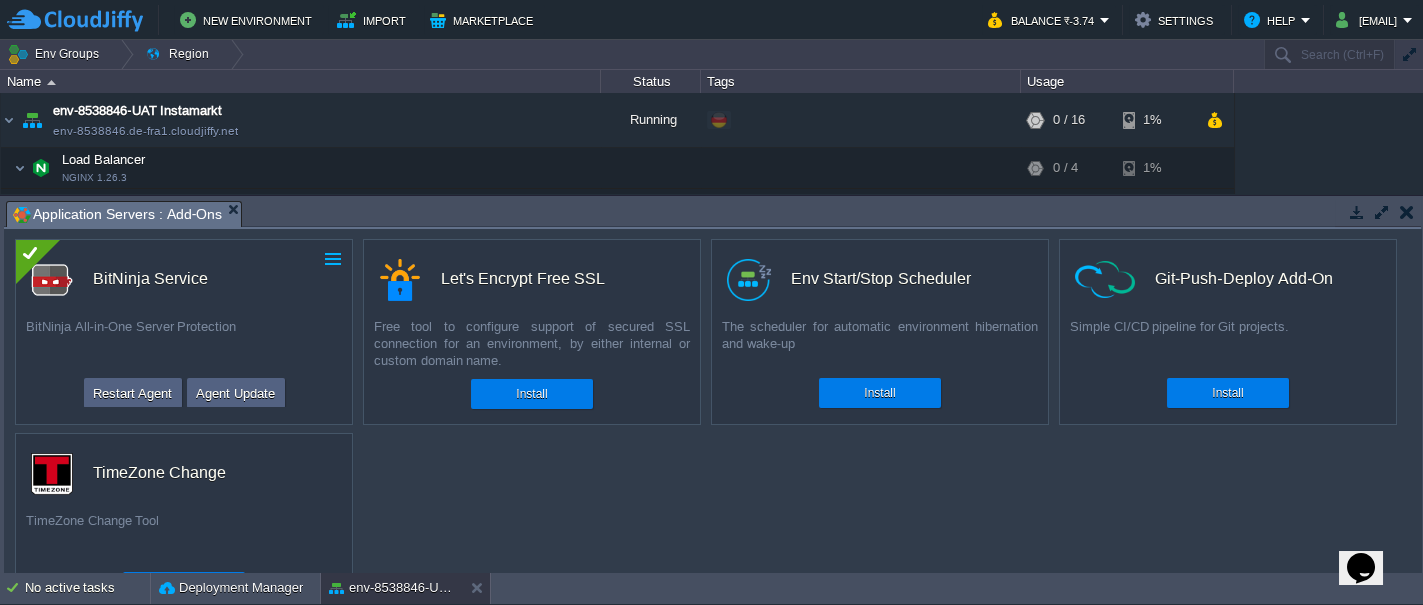 click at bounding box center [333, 259] 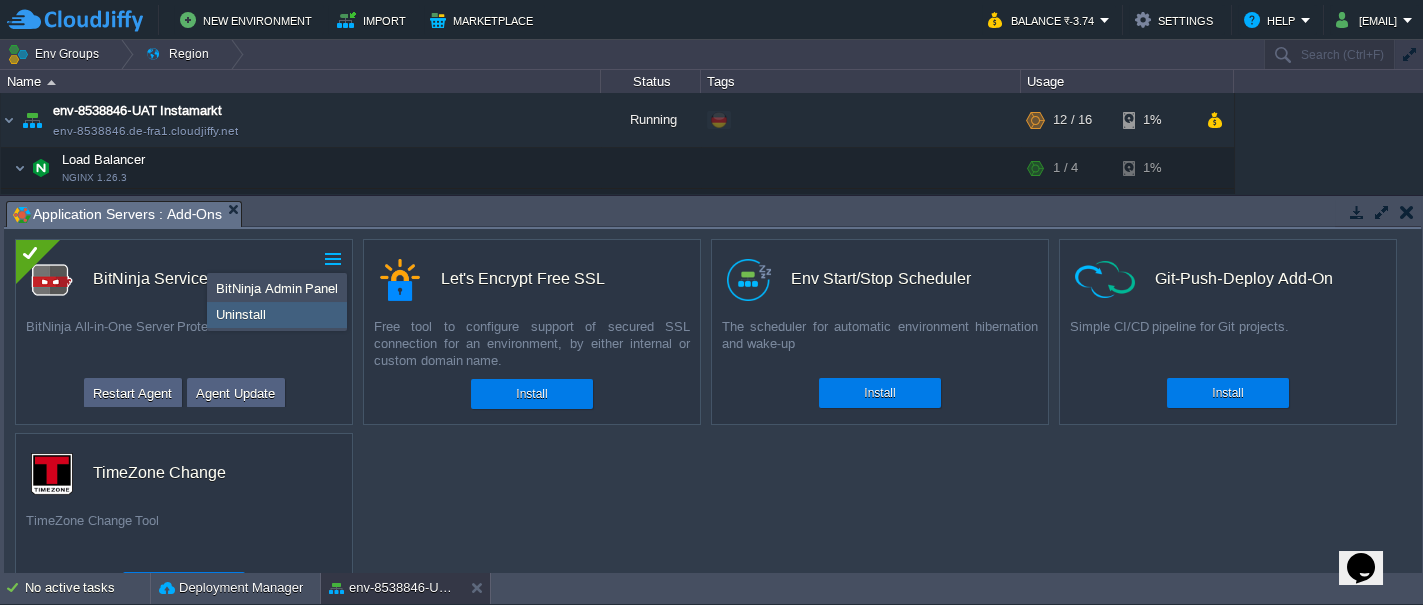click on "Uninstall" at bounding box center [241, 314] 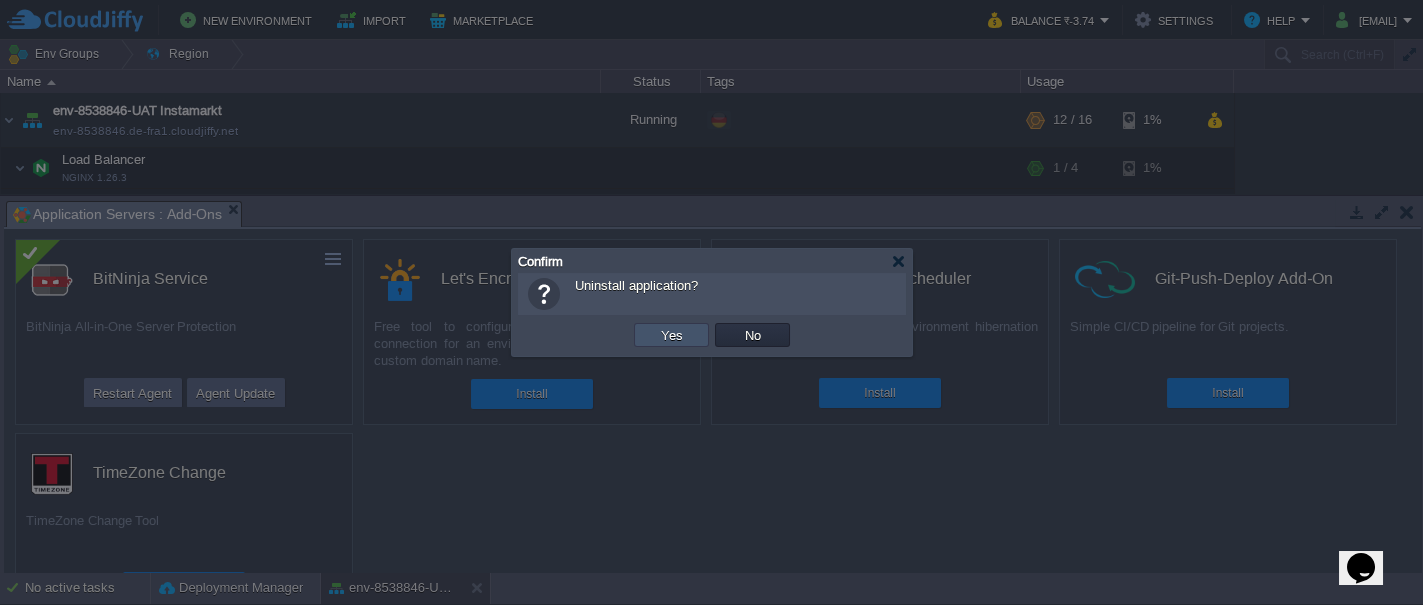 click on "Yes" at bounding box center [672, 335] 